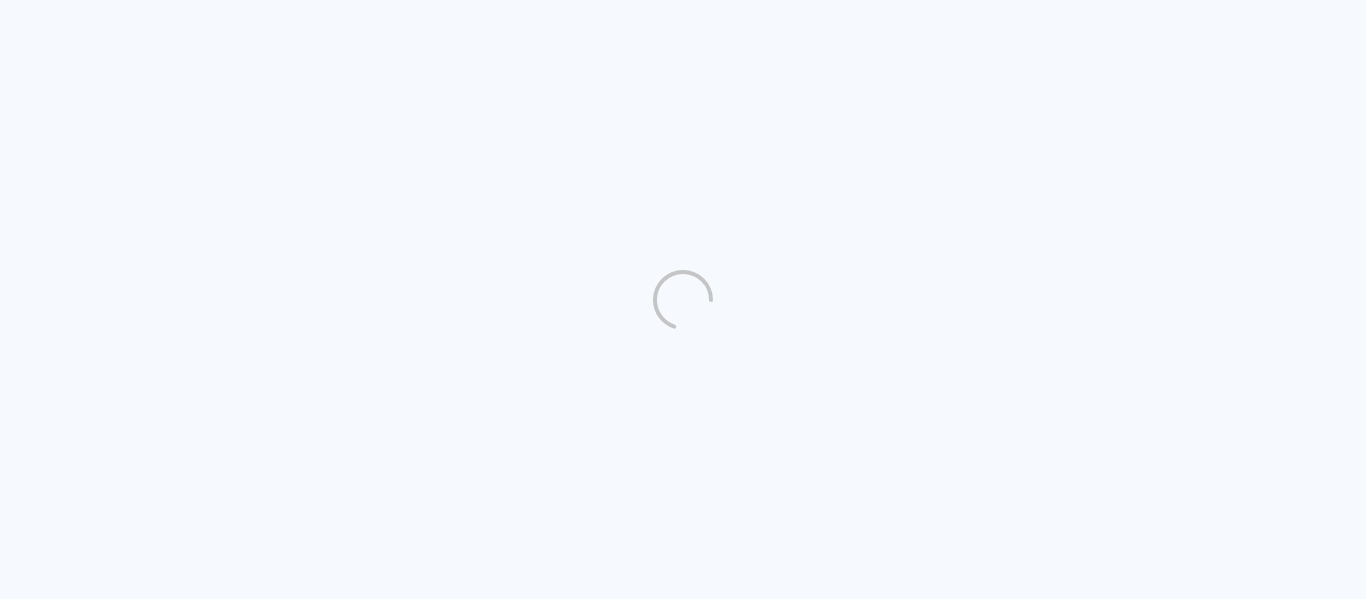 scroll, scrollTop: 0, scrollLeft: 0, axis: both 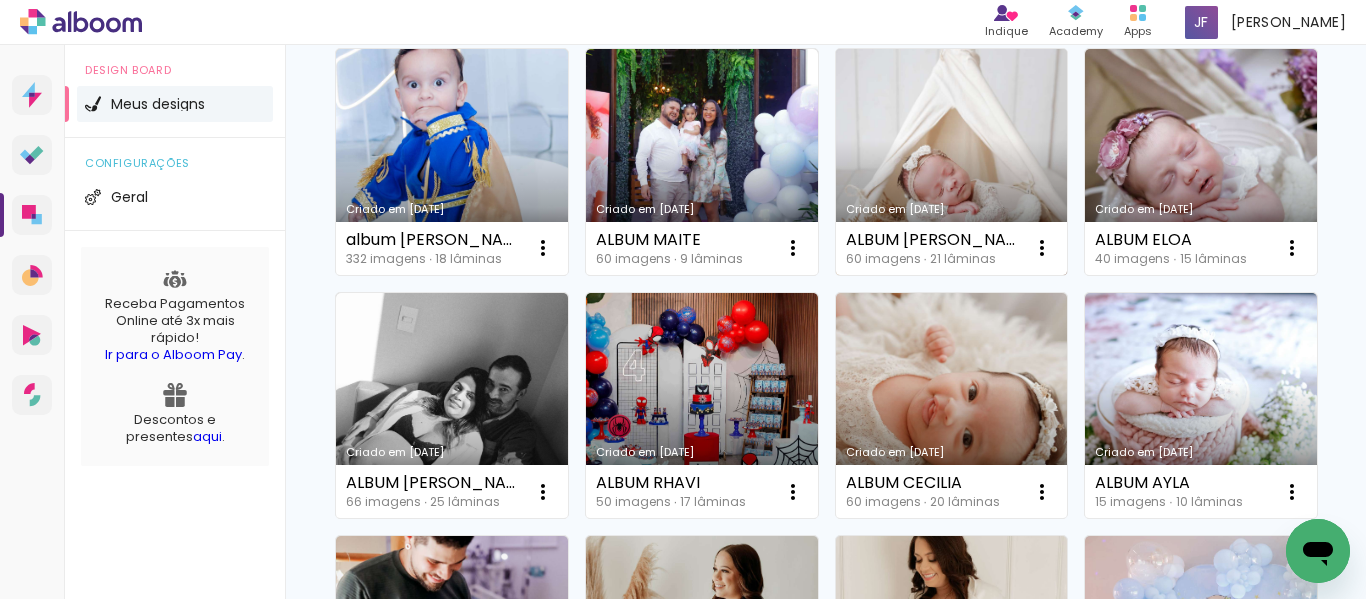 click on "Criado em [DATE]" at bounding box center [952, 162] 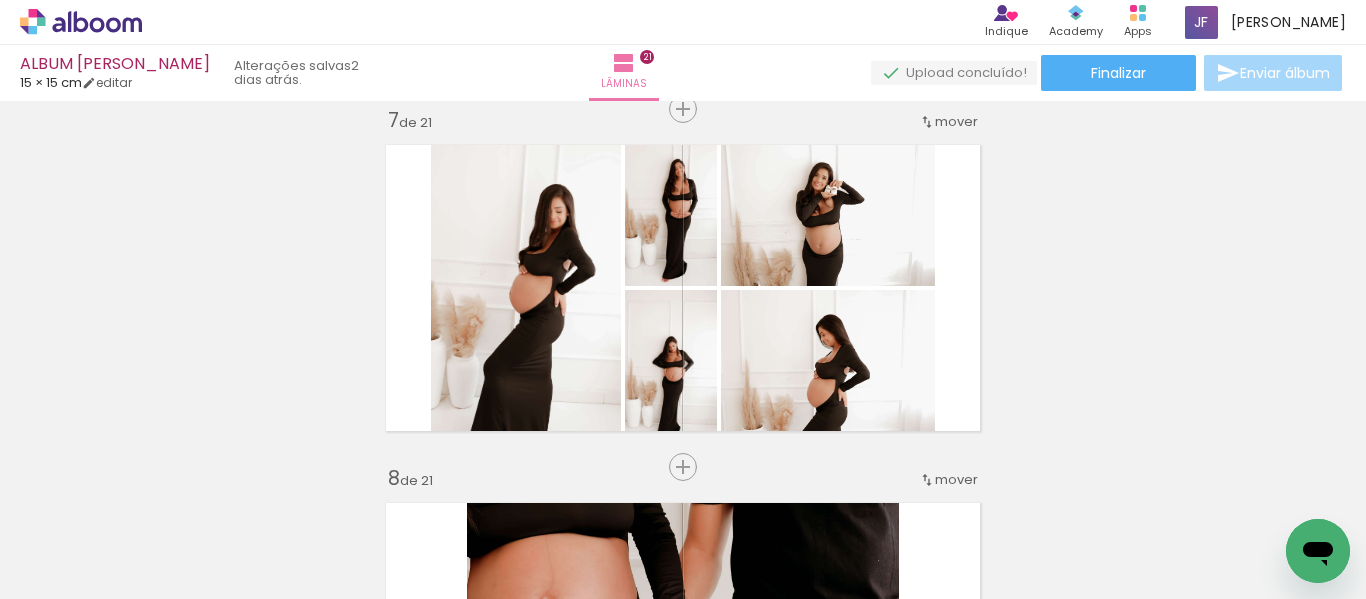 scroll, scrollTop: 2173, scrollLeft: 0, axis: vertical 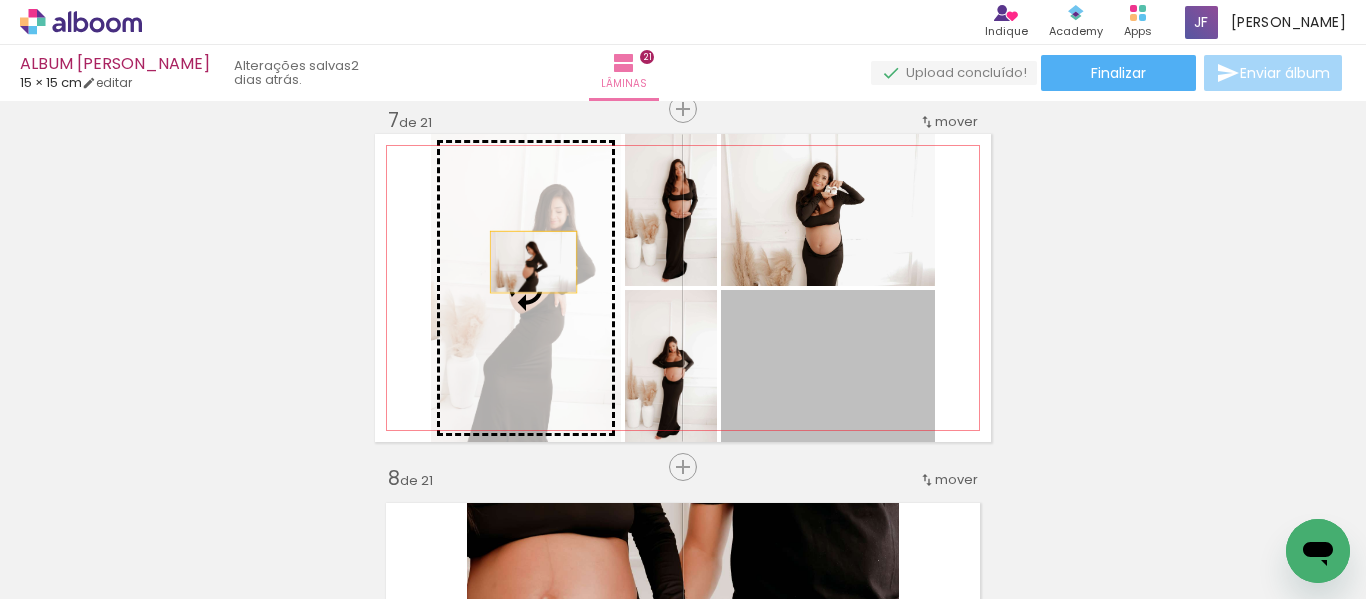 drag, startPoint x: 797, startPoint y: 380, endPoint x: 525, endPoint y: 262, distance: 296.49283 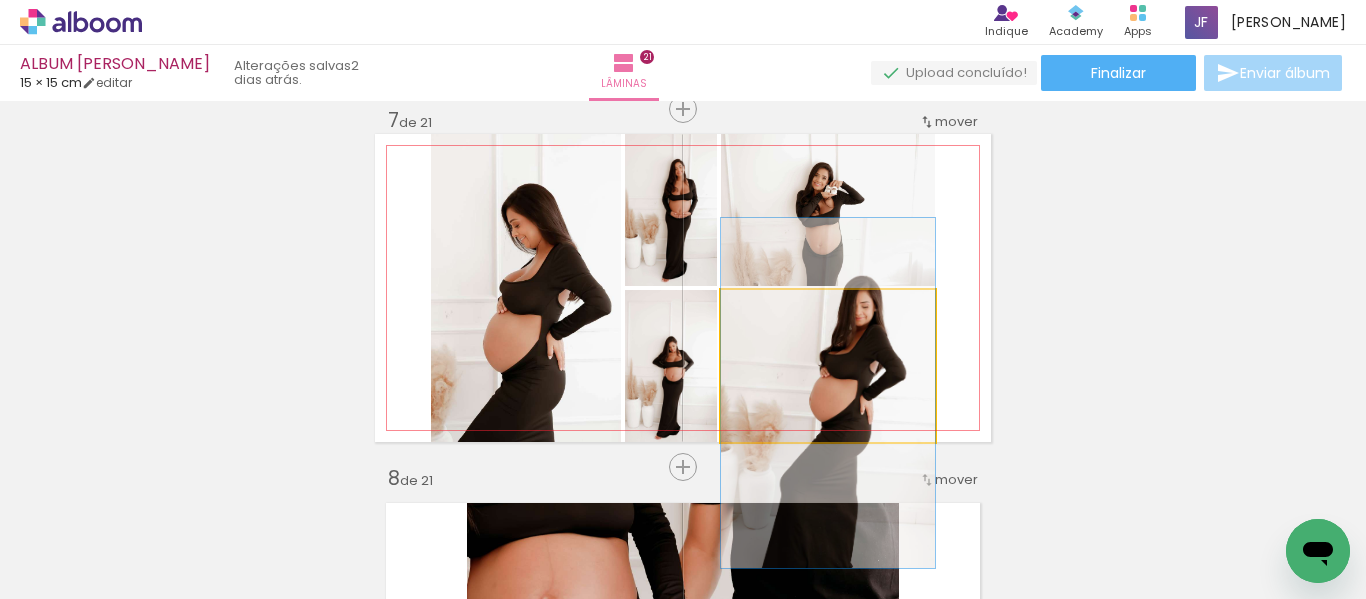 drag, startPoint x: 798, startPoint y: 355, endPoint x: 797, endPoint y: 382, distance: 27.018513 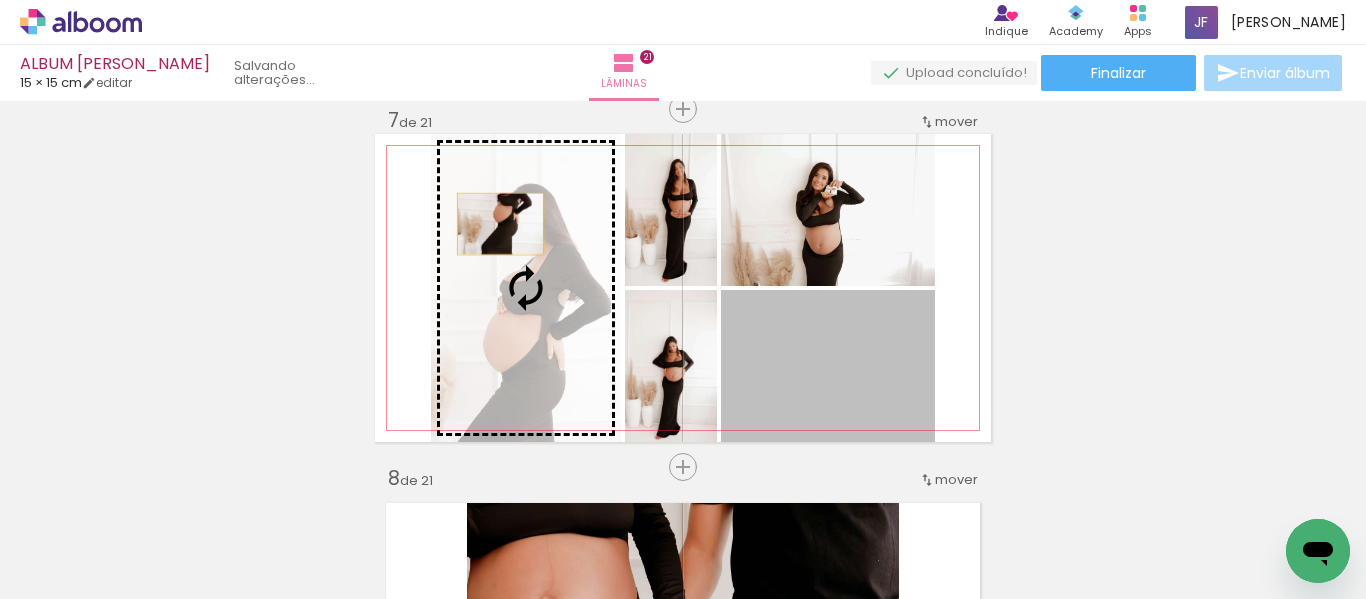 drag, startPoint x: 797, startPoint y: 382, endPoint x: 492, endPoint y: 223, distance: 343.9564 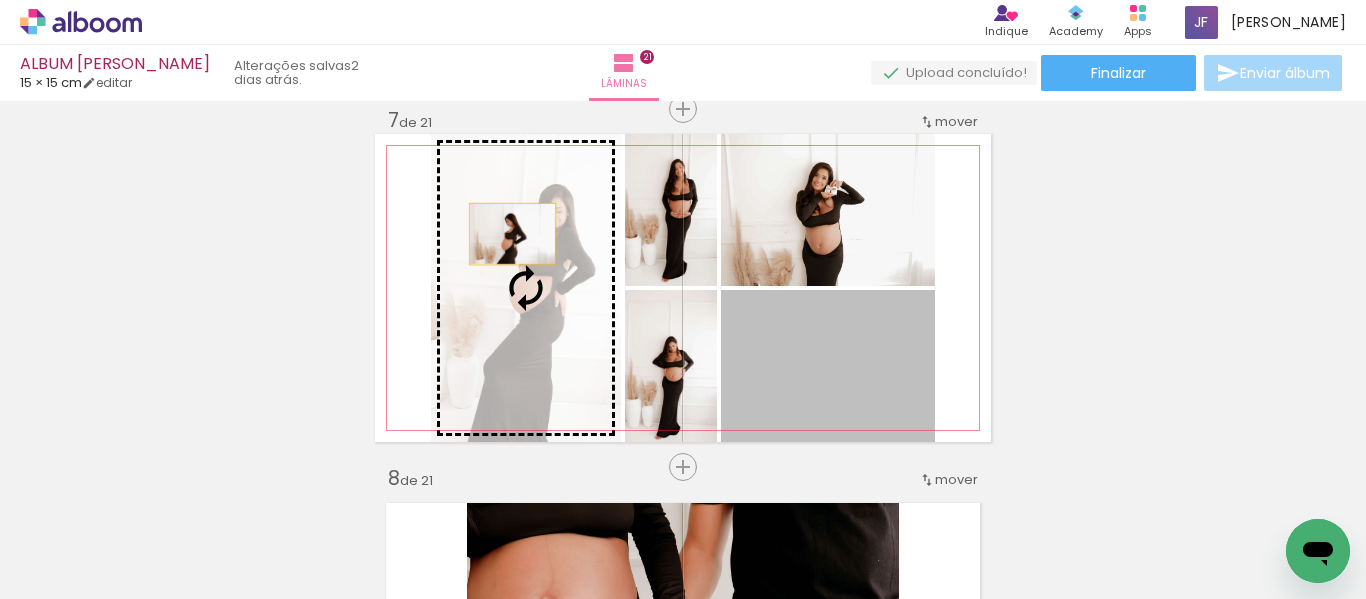 drag, startPoint x: 811, startPoint y: 366, endPoint x: 505, endPoint y: 232, distance: 334.0539 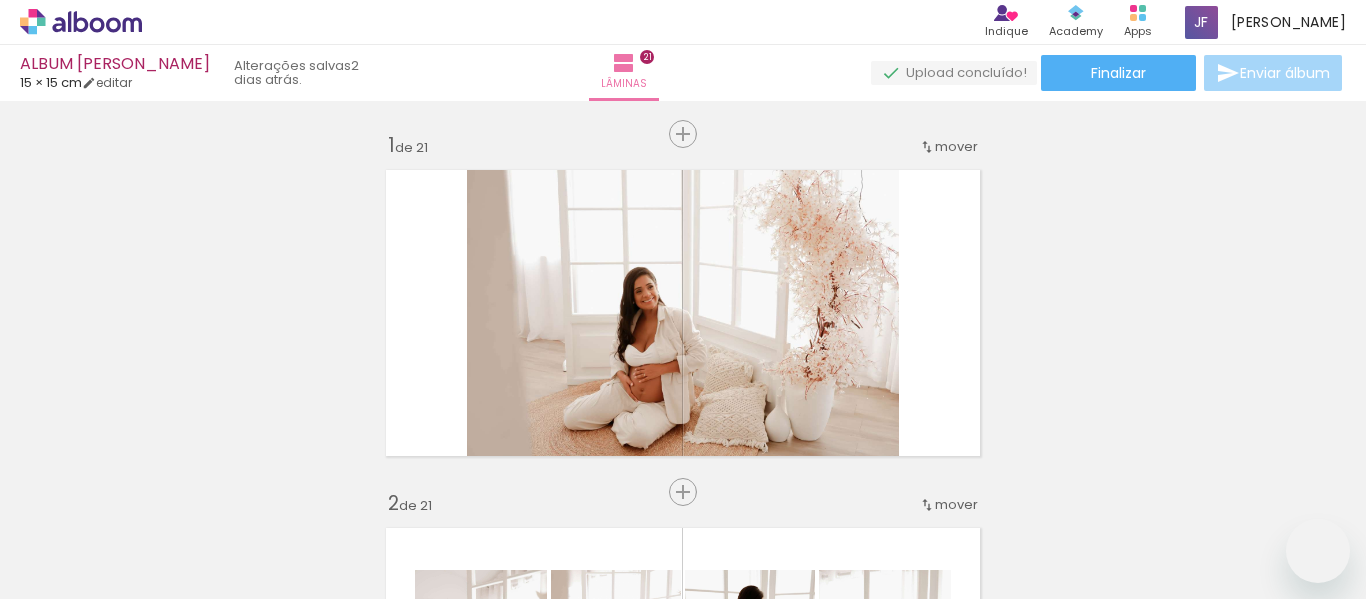 click at bounding box center [625, 2632] 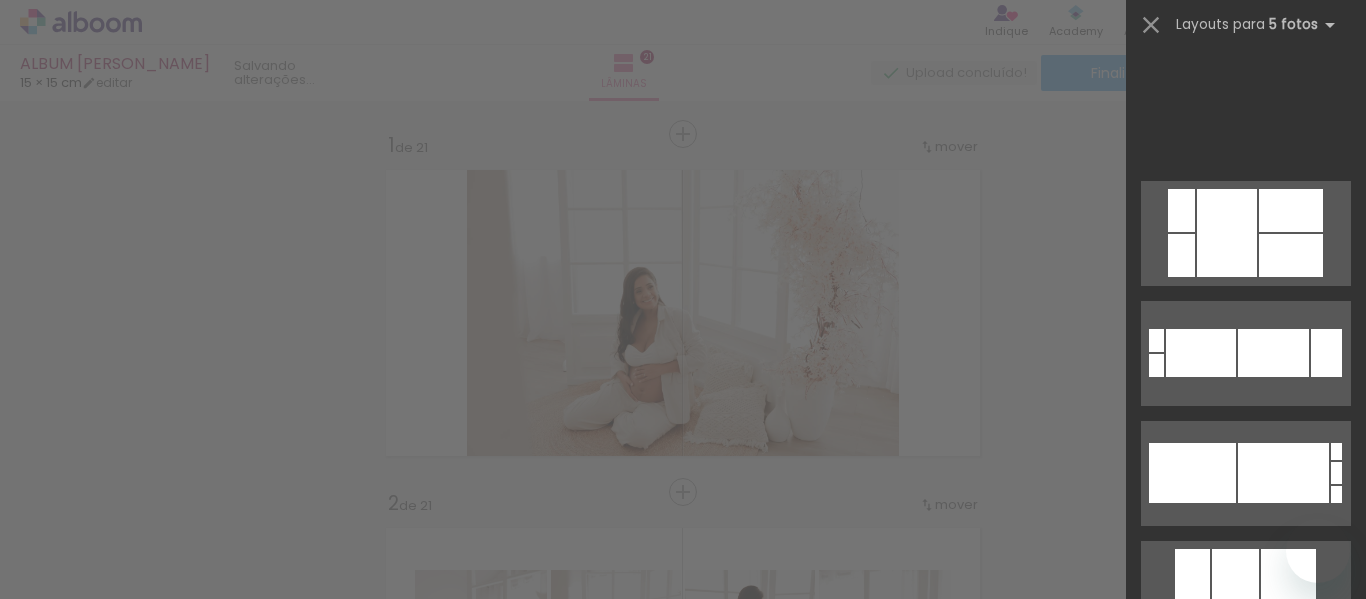 scroll, scrollTop: 0, scrollLeft: 0, axis: both 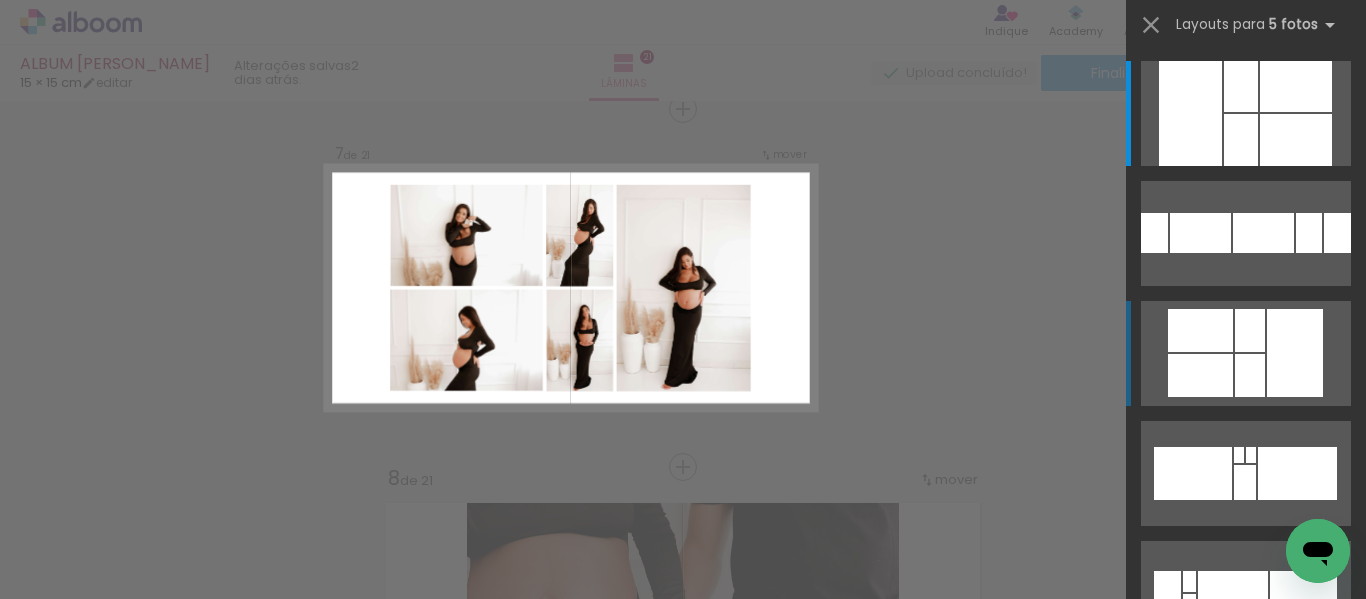 click at bounding box center (1160, 953) 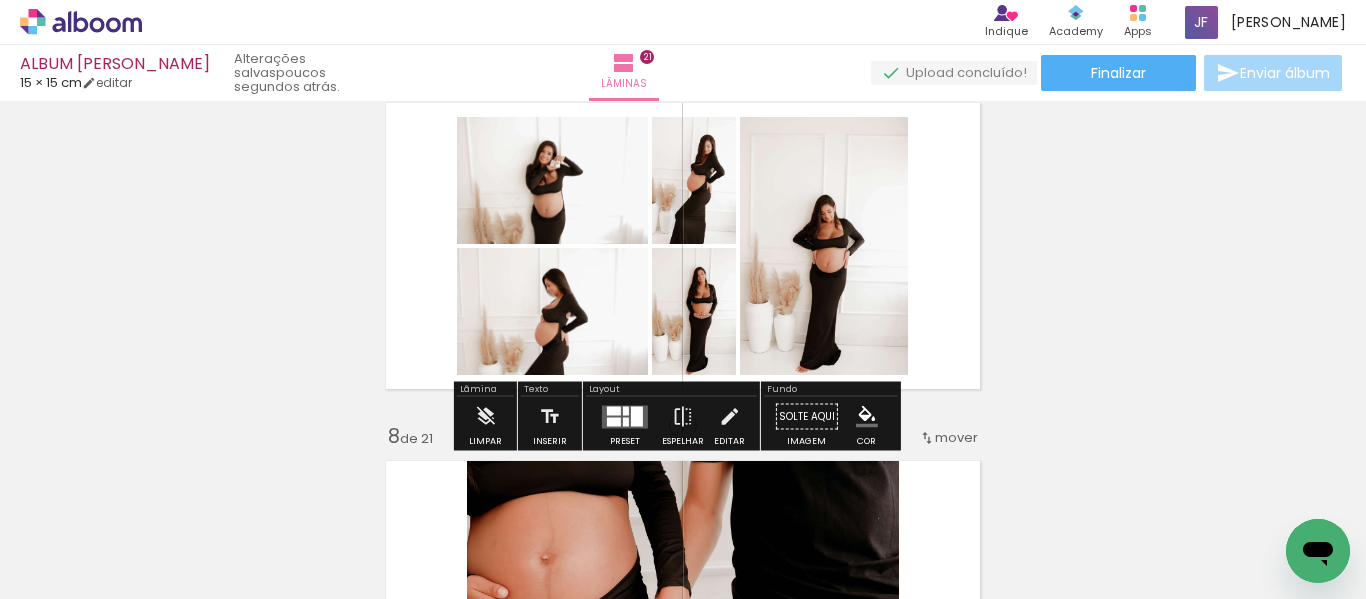 scroll, scrollTop: 2216, scrollLeft: 0, axis: vertical 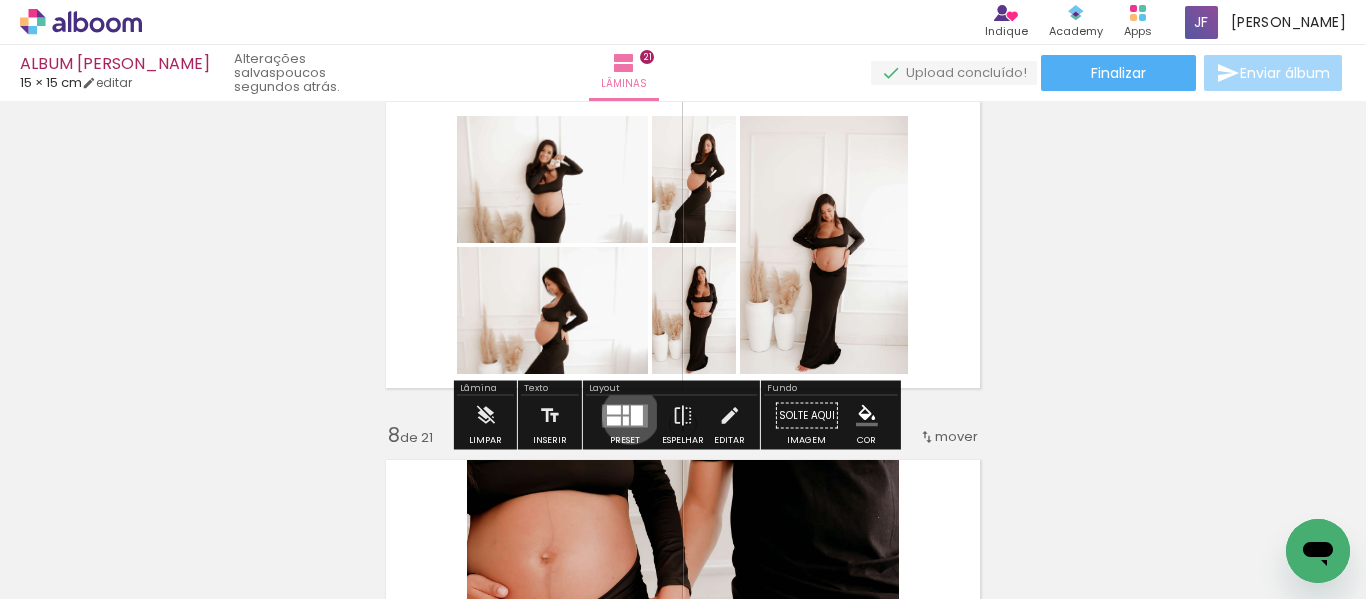 click at bounding box center [637, 415] 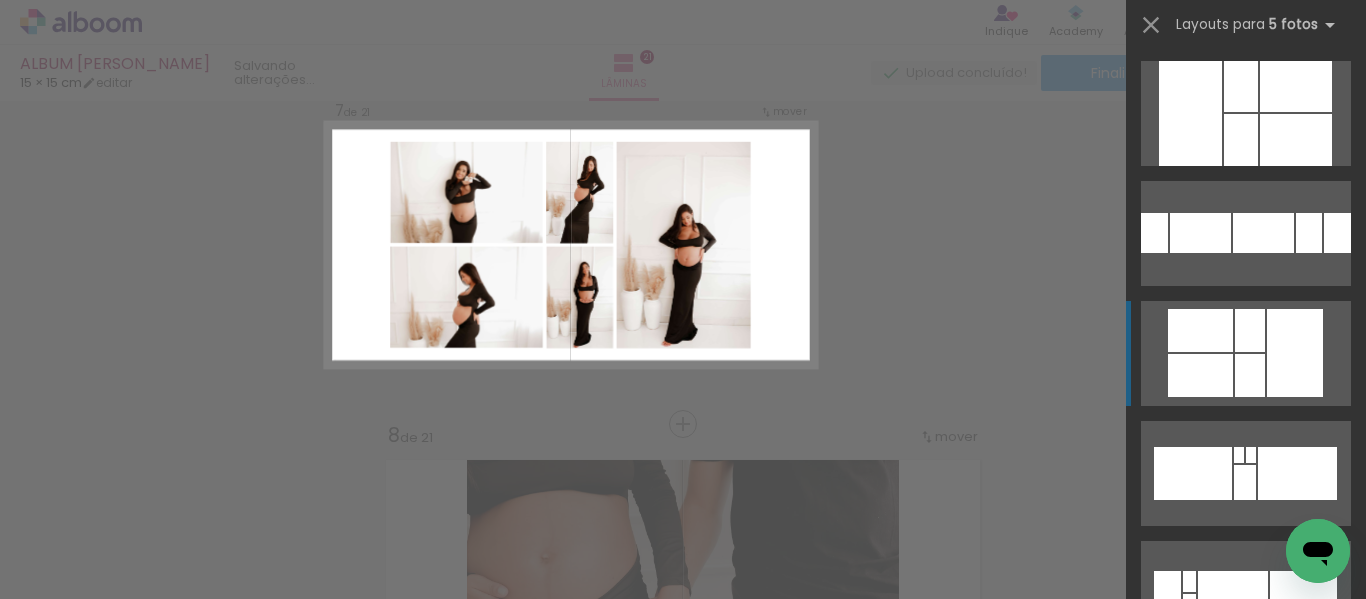 scroll, scrollTop: 840, scrollLeft: 0, axis: vertical 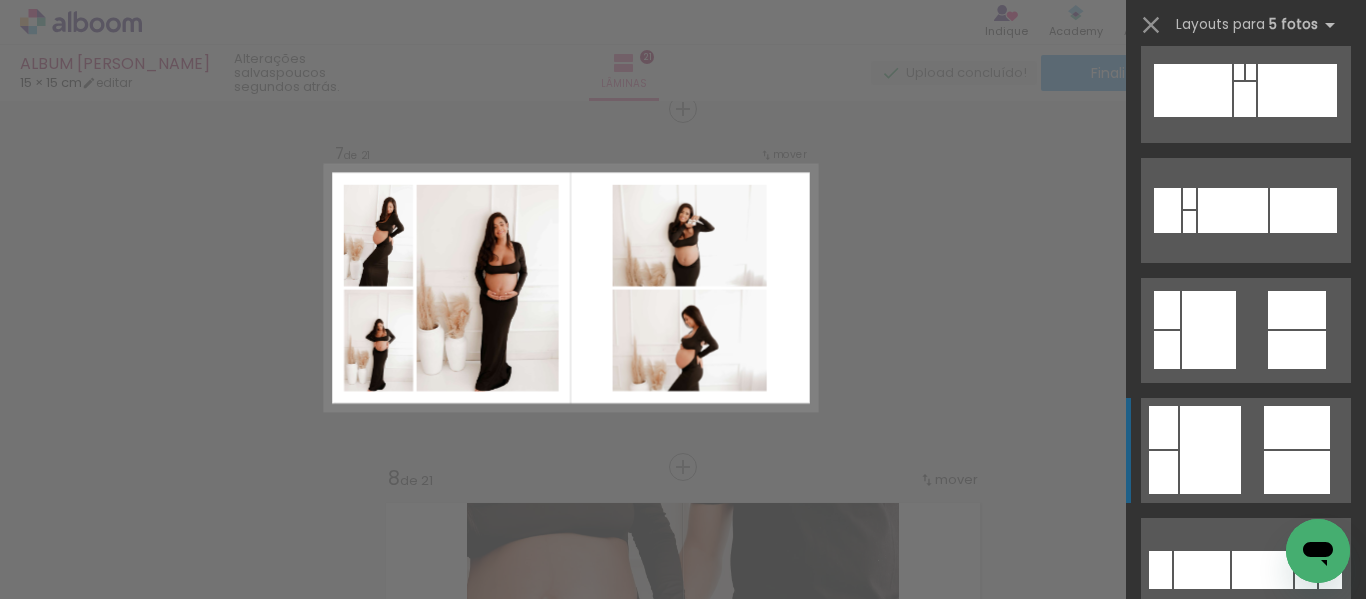 click at bounding box center [1202, 570] 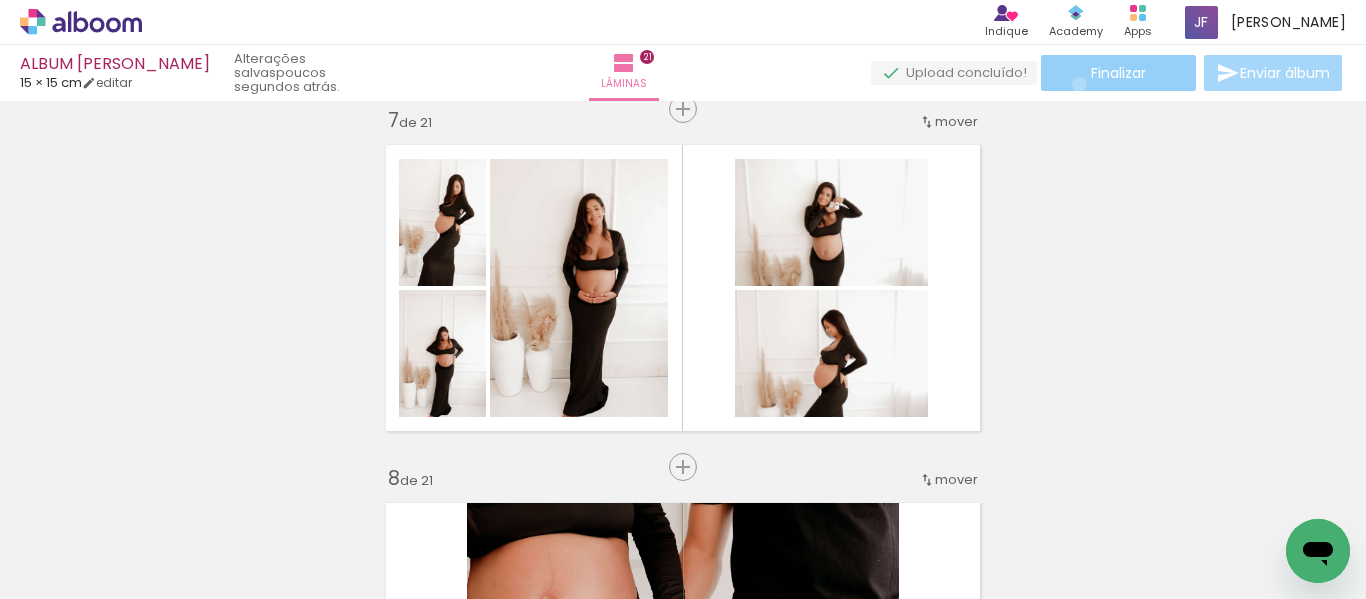 click on "Finalizar" 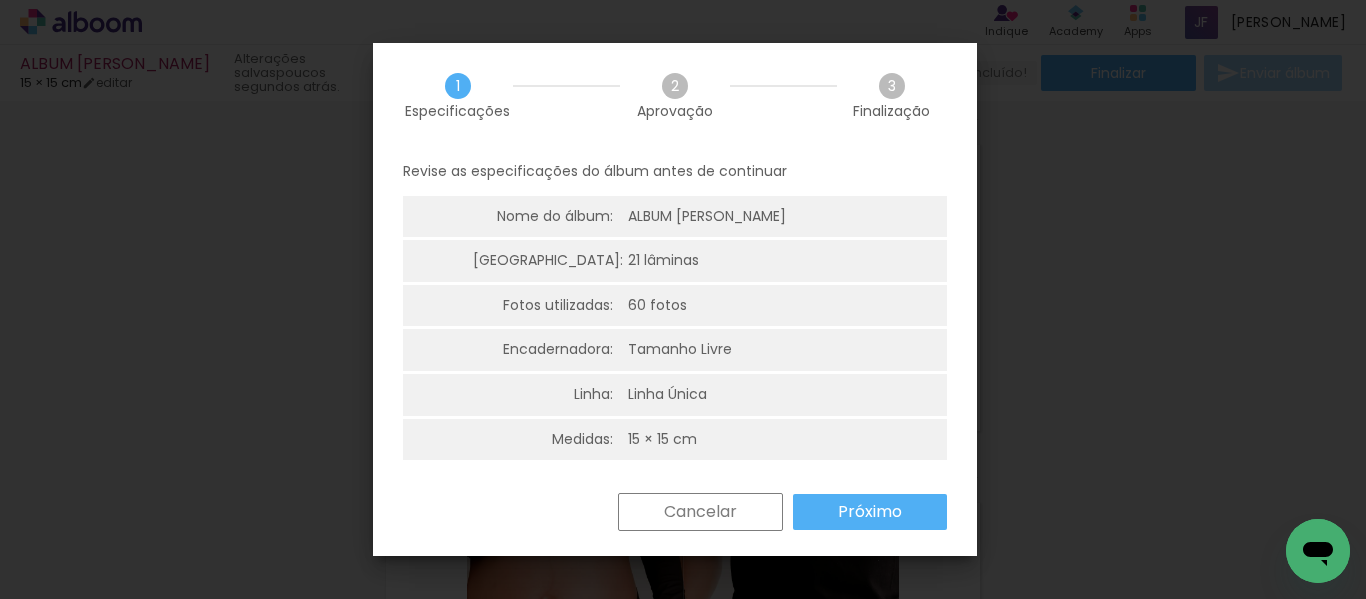 click on "Próximo" at bounding box center (870, 512) 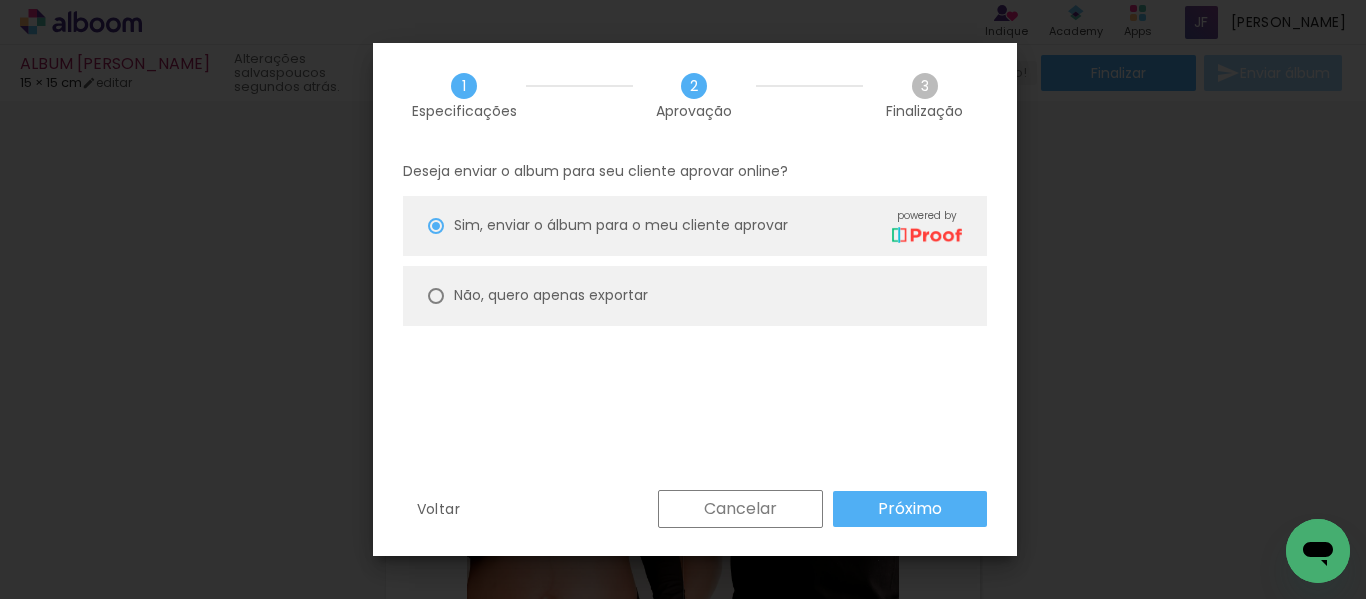 click on "Não, quero apenas exportar" at bounding box center (695, 296) 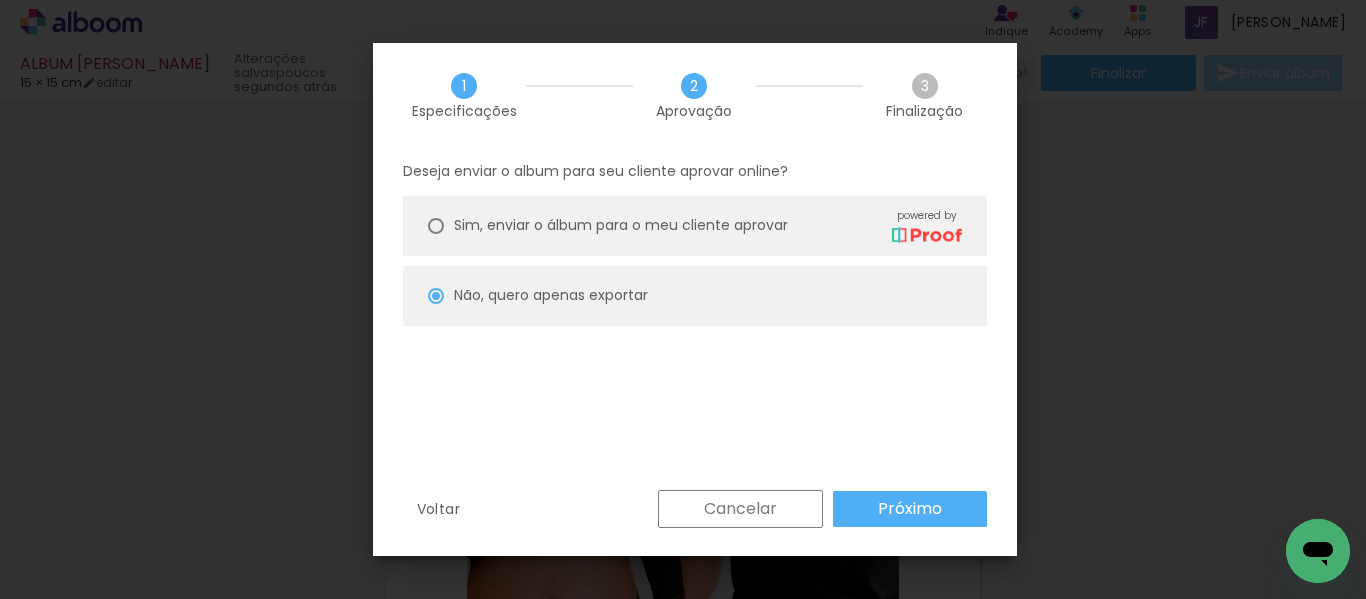 click on "Próximo" at bounding box center [910, 509] 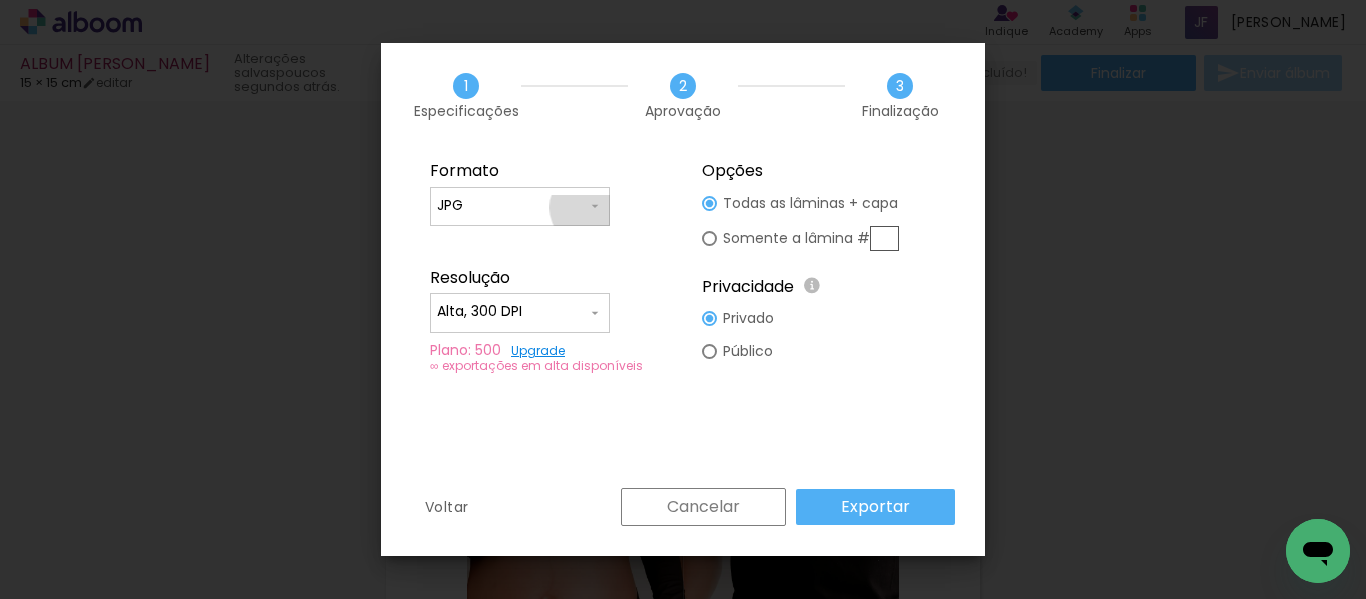 click 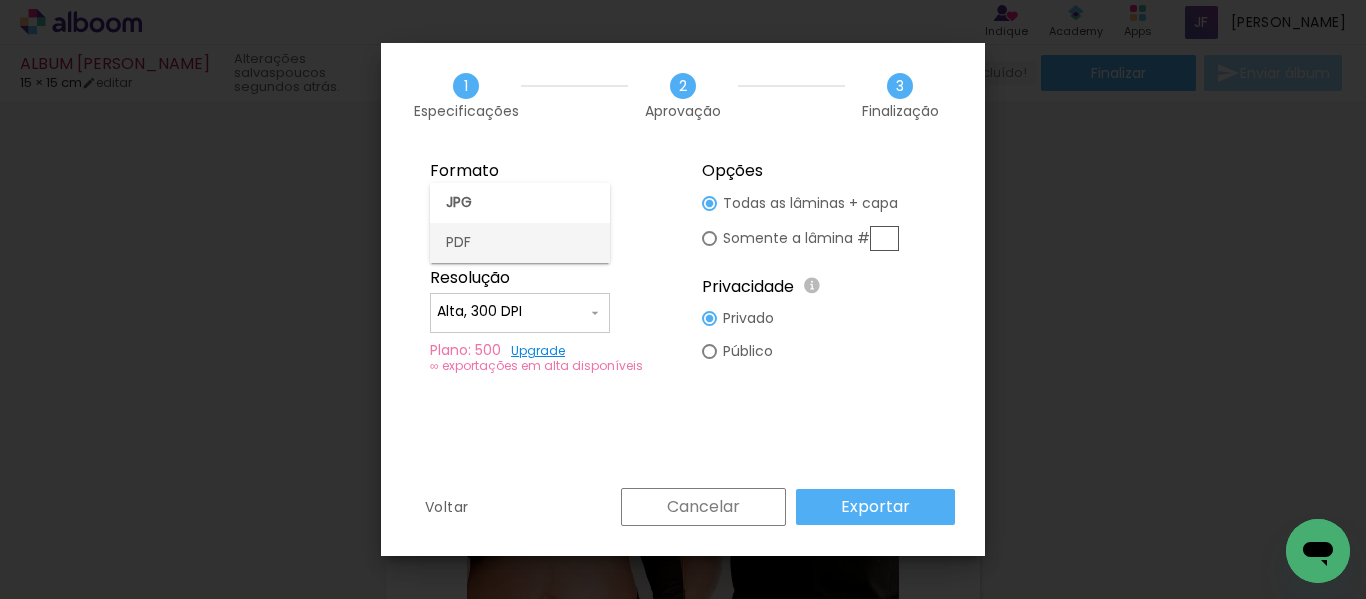 click on "PDF" at bounding box center (520, 243) 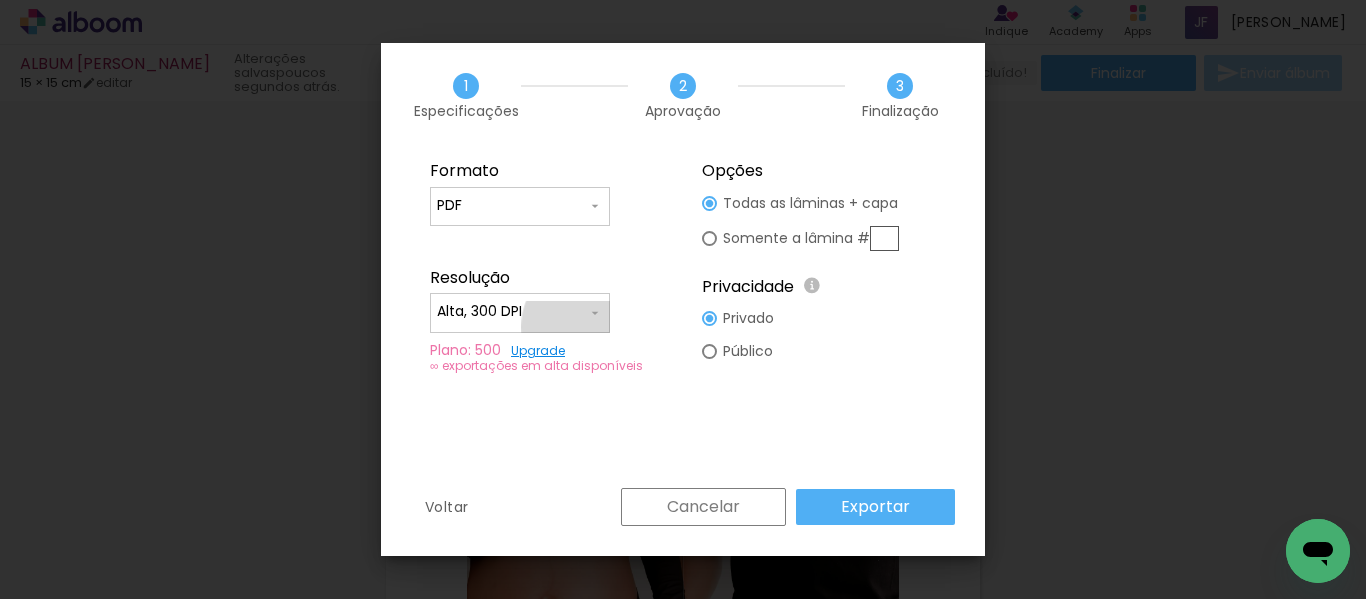 click on "Alta, 300 DPI" at bounding box center [520, 313] 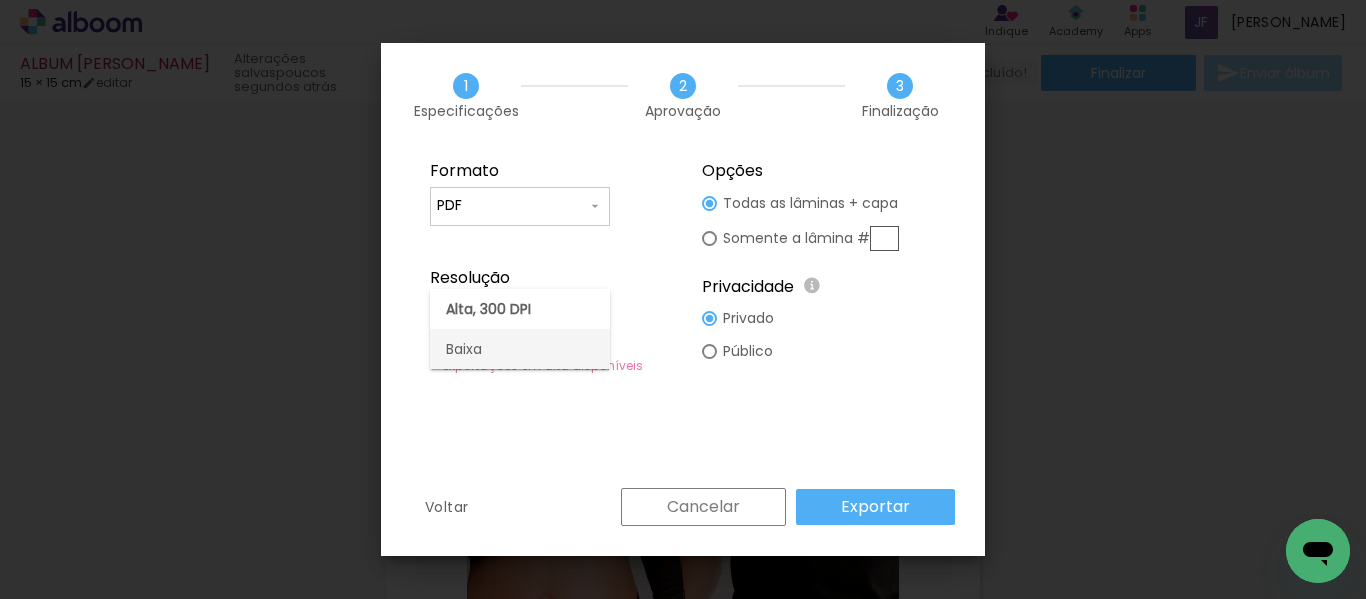 click on "Baixa" at bounding box center (520, 349) 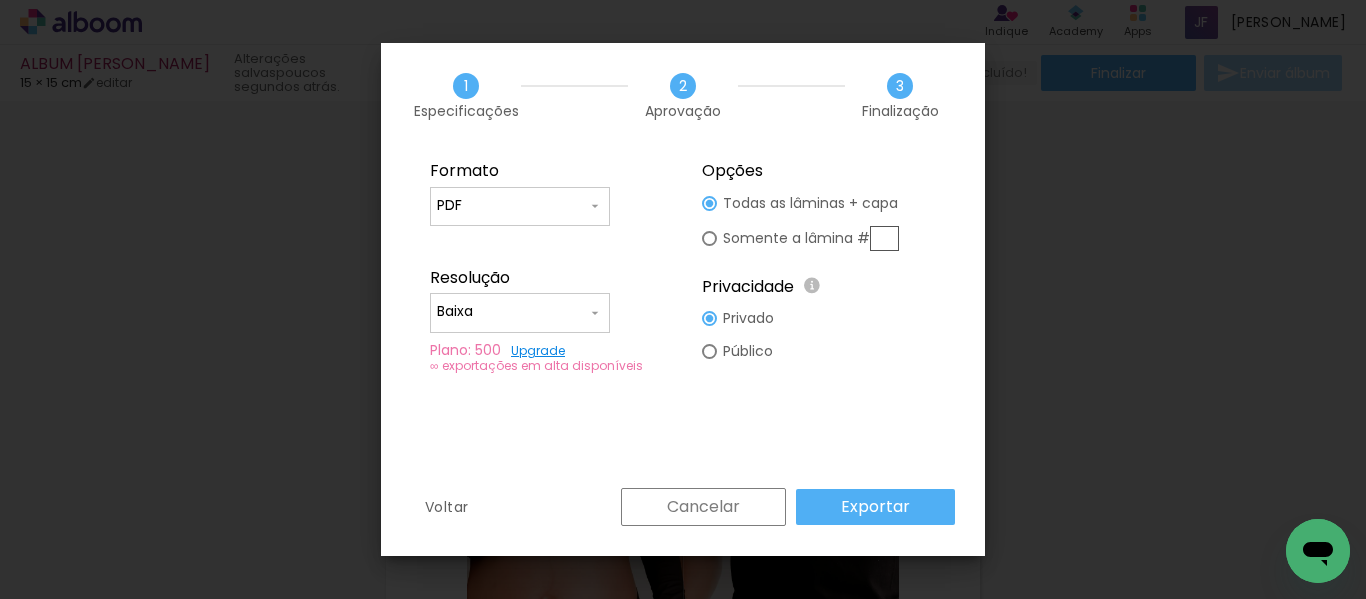 click on "Exportar" at bounding box center (875, 507) 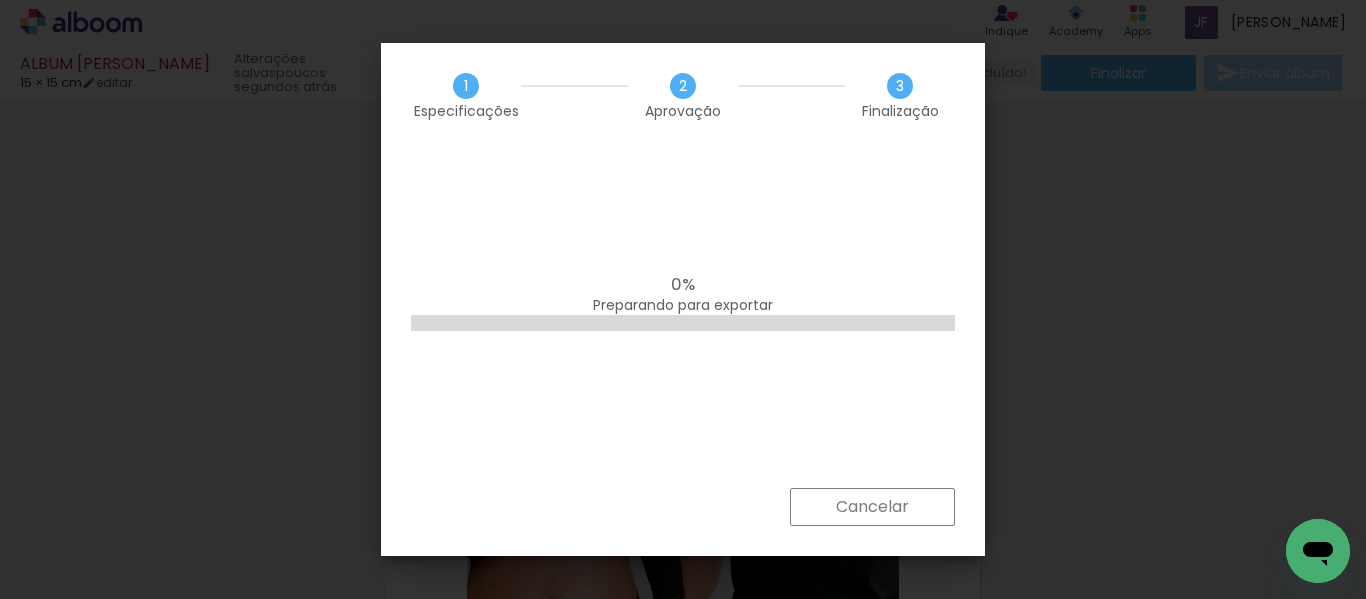 drag, startPoint x: 894, startPoint y: 494, endPoint x: 597, endPoint y: 244, distance: 388.2126 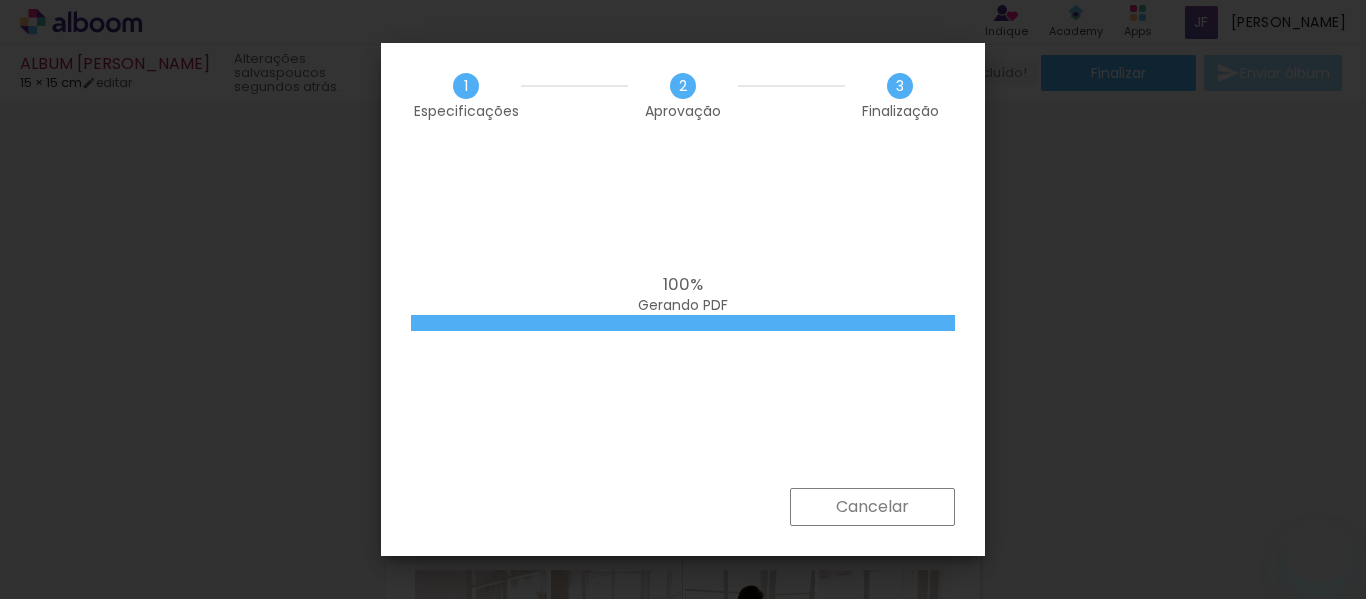 scroll, scrollTop: 0, scrollLeft: 0, axis: both 